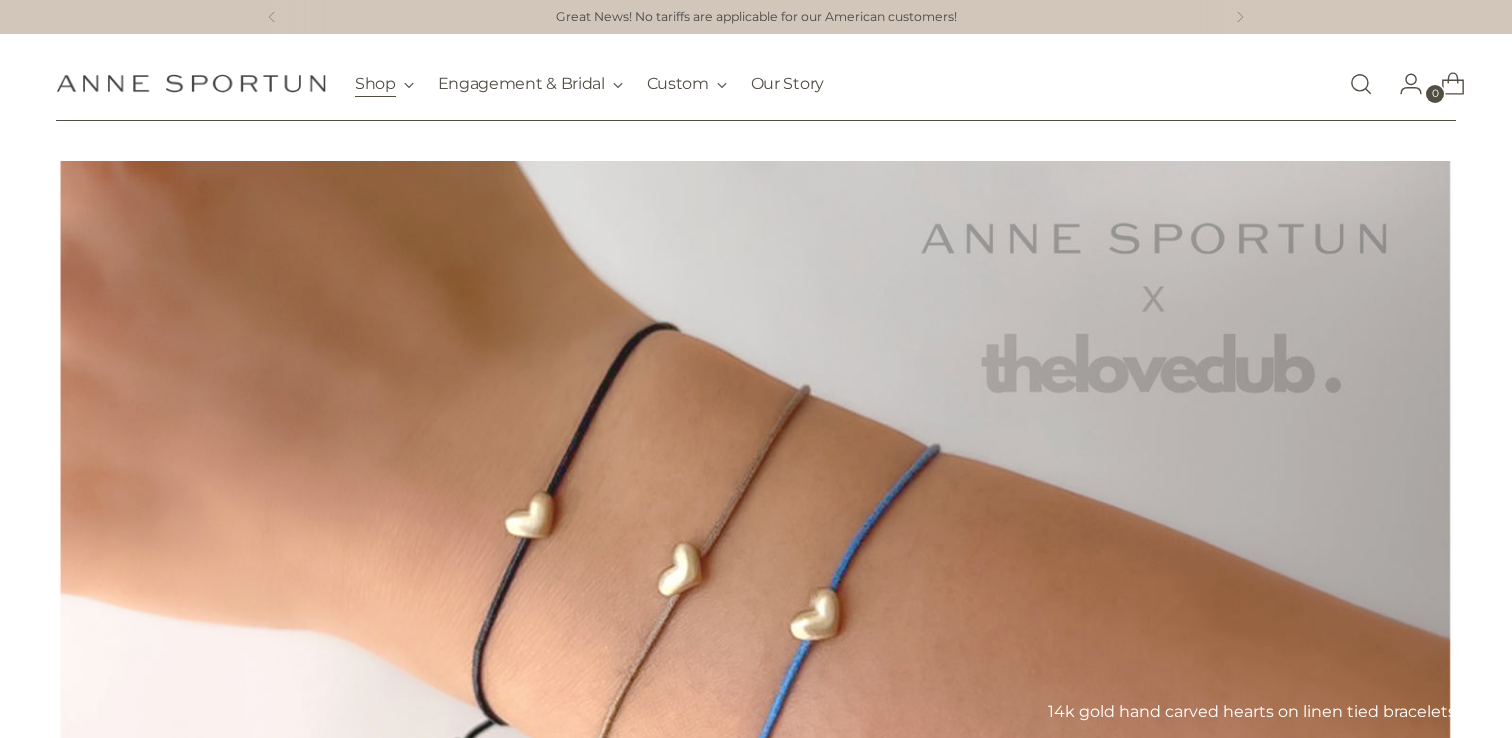 scroll, scrollTop: 0, scrollLeft: 0, axis: both 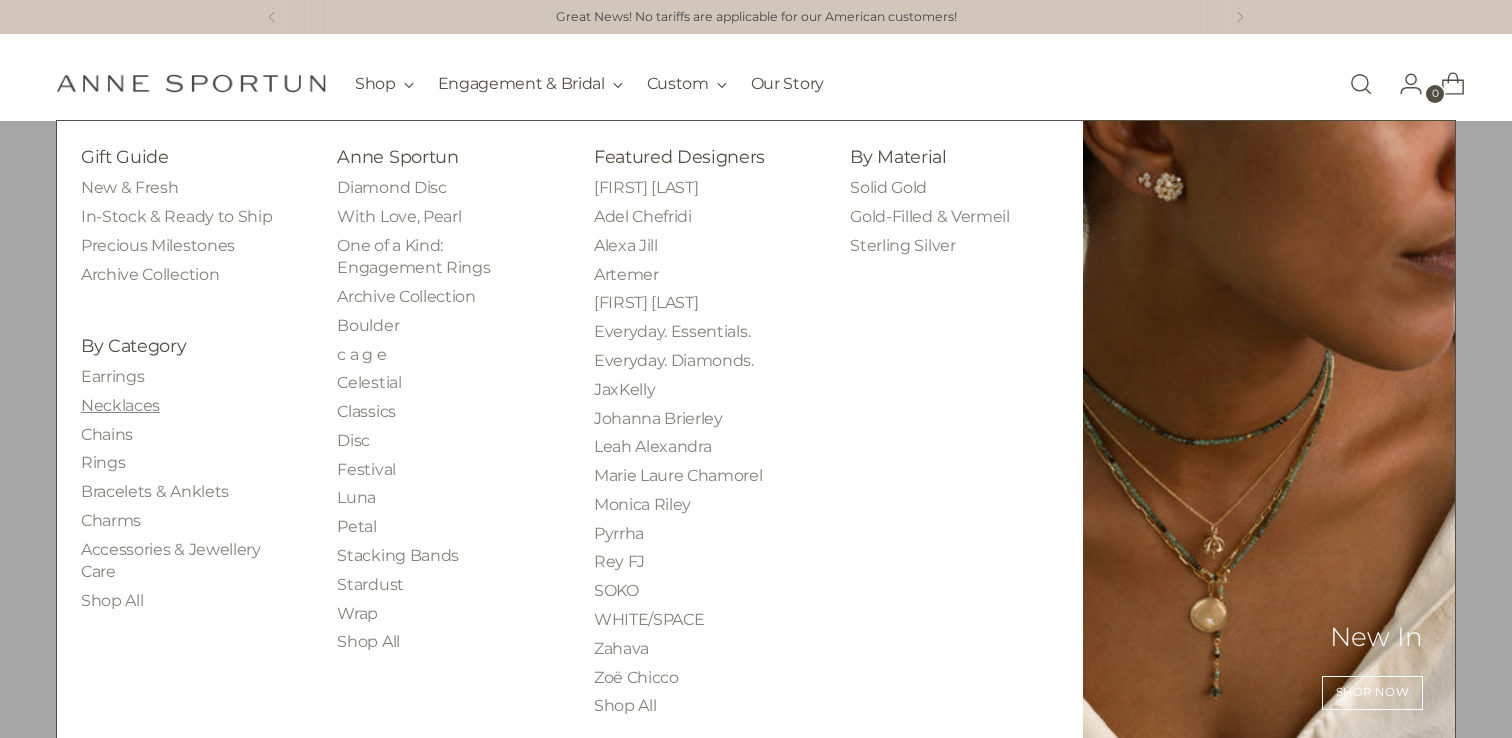 click on "Necklaces" at bounding box center (120, 405) 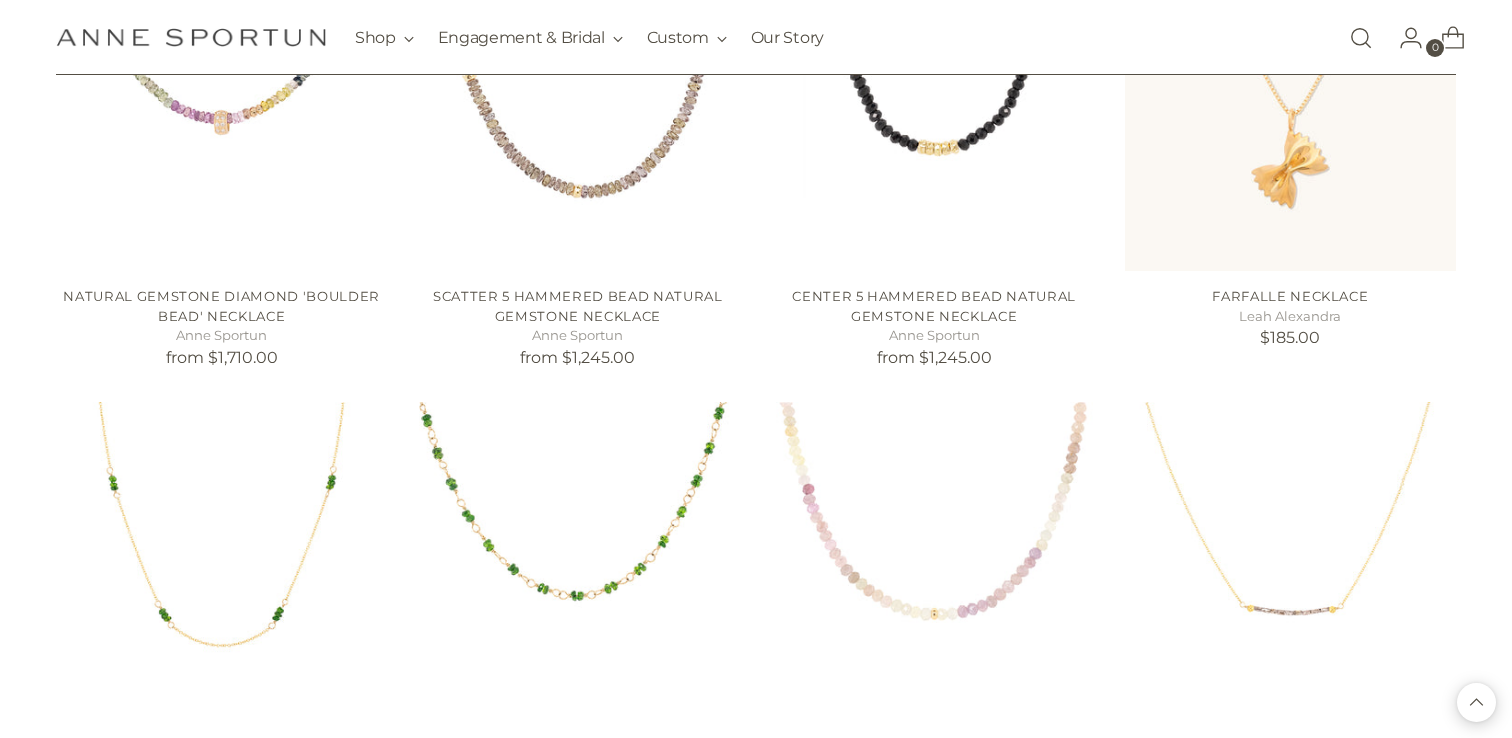 scroll, scrollTop: 1911, scrollLeft: 0, axis: vertical 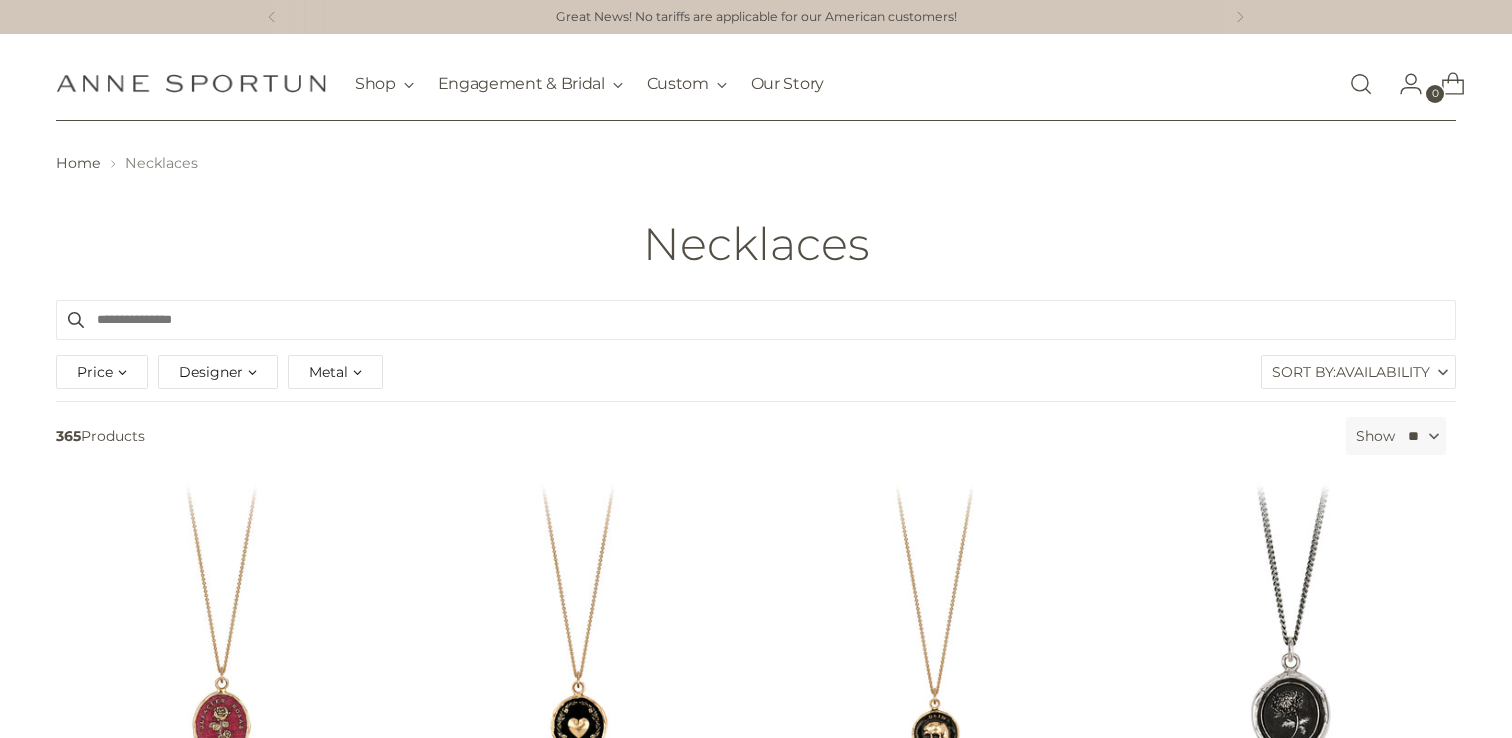 click on "Designer" at bounding box center (211, 372) 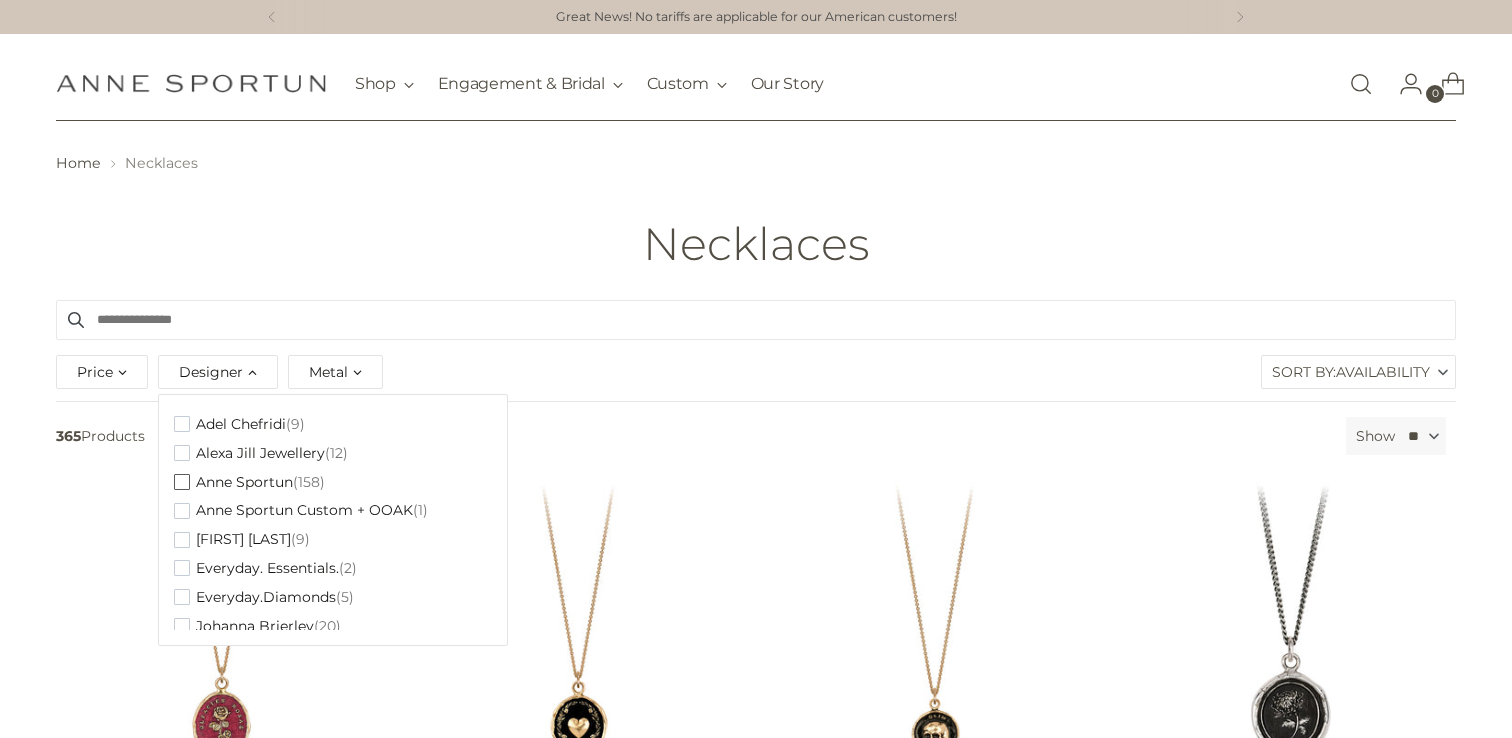 click at bounding box center (182, 482) 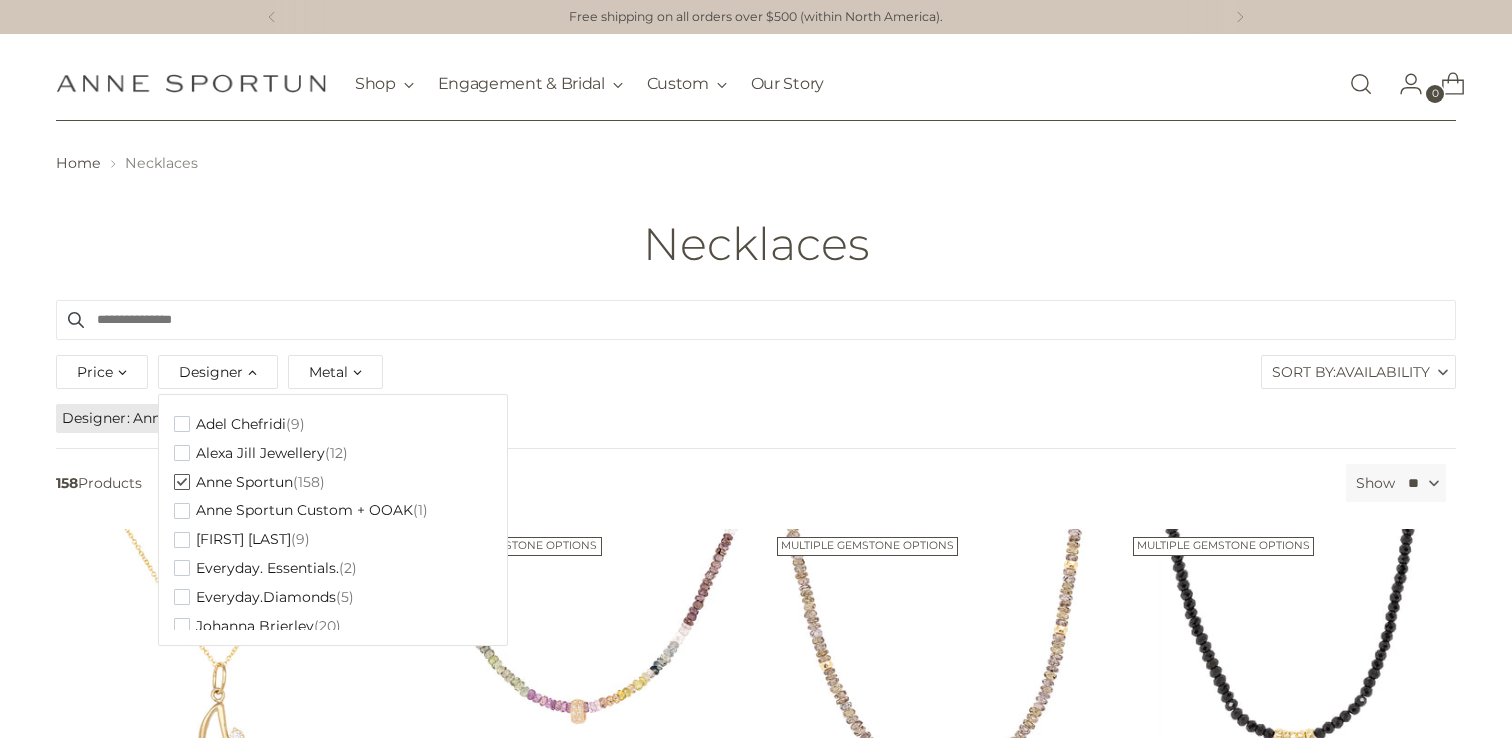 click on "Filter By
Price
***
-
*****
Designer
Clear
Adel Chefridi
(9)
Alexa Jill Jewellery
(12)
Anne Sportun
(158)
(1)" at bounding box center (756, 1361) 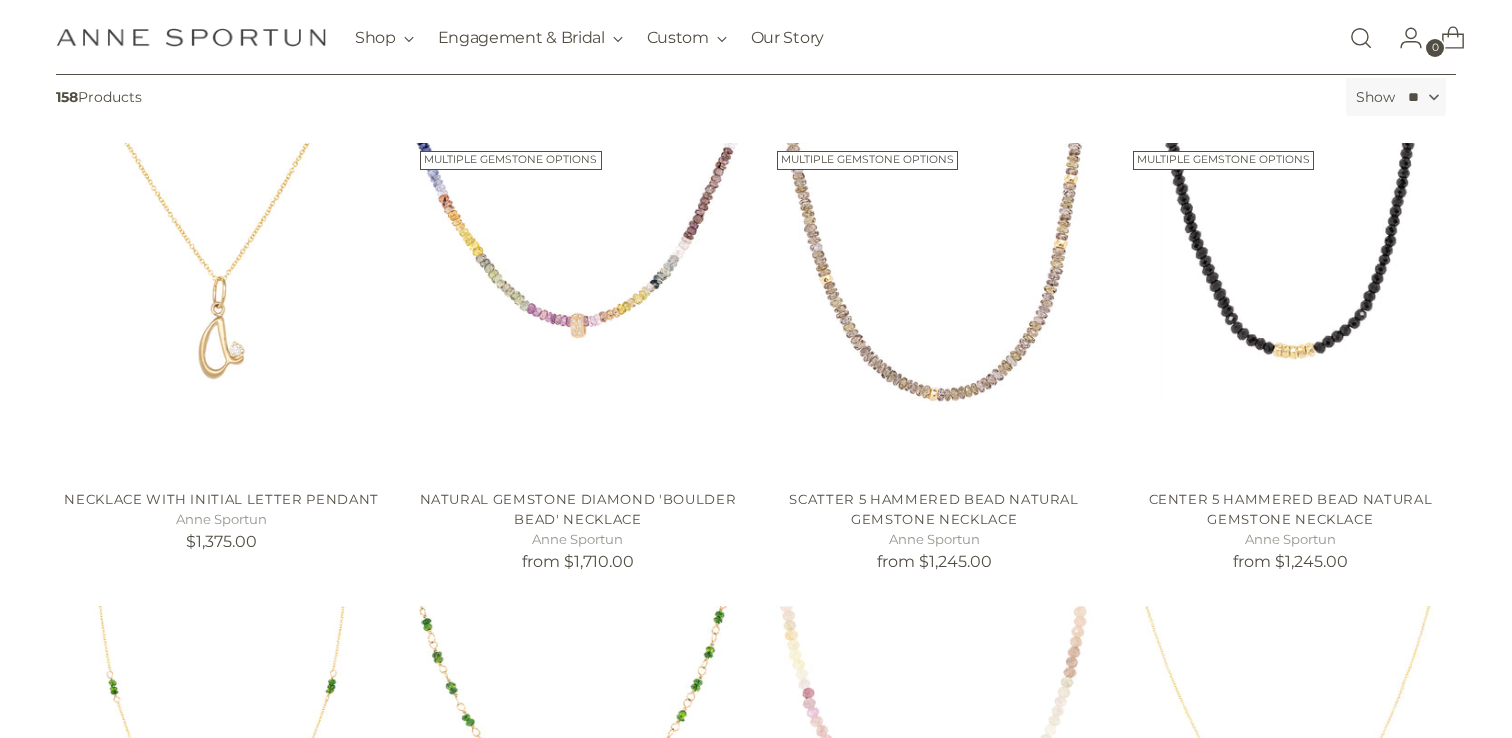 scroll, scrollTop: 384, scrollLeft: 0, axis: vertical 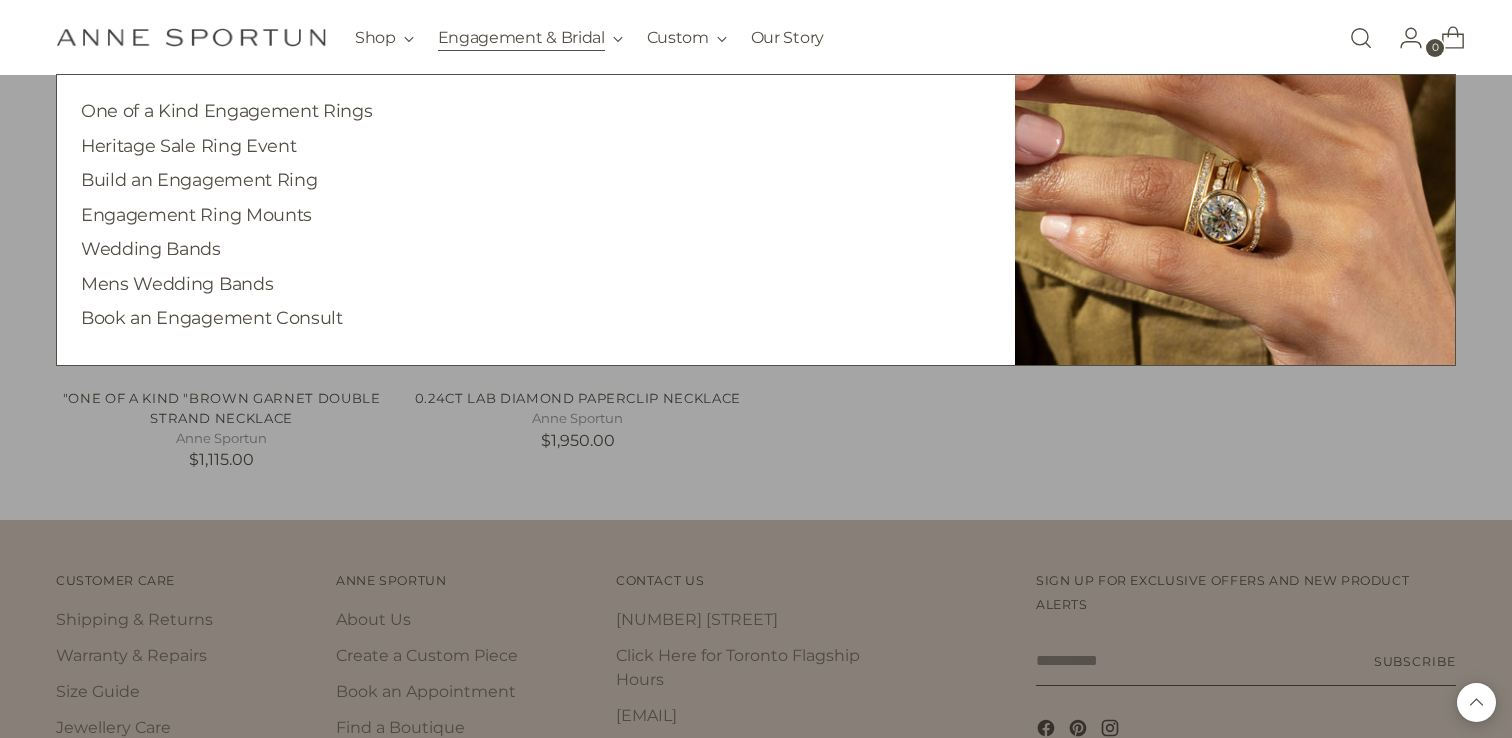 click on "Engagement & Bridal" at bounding box center (530, 38) 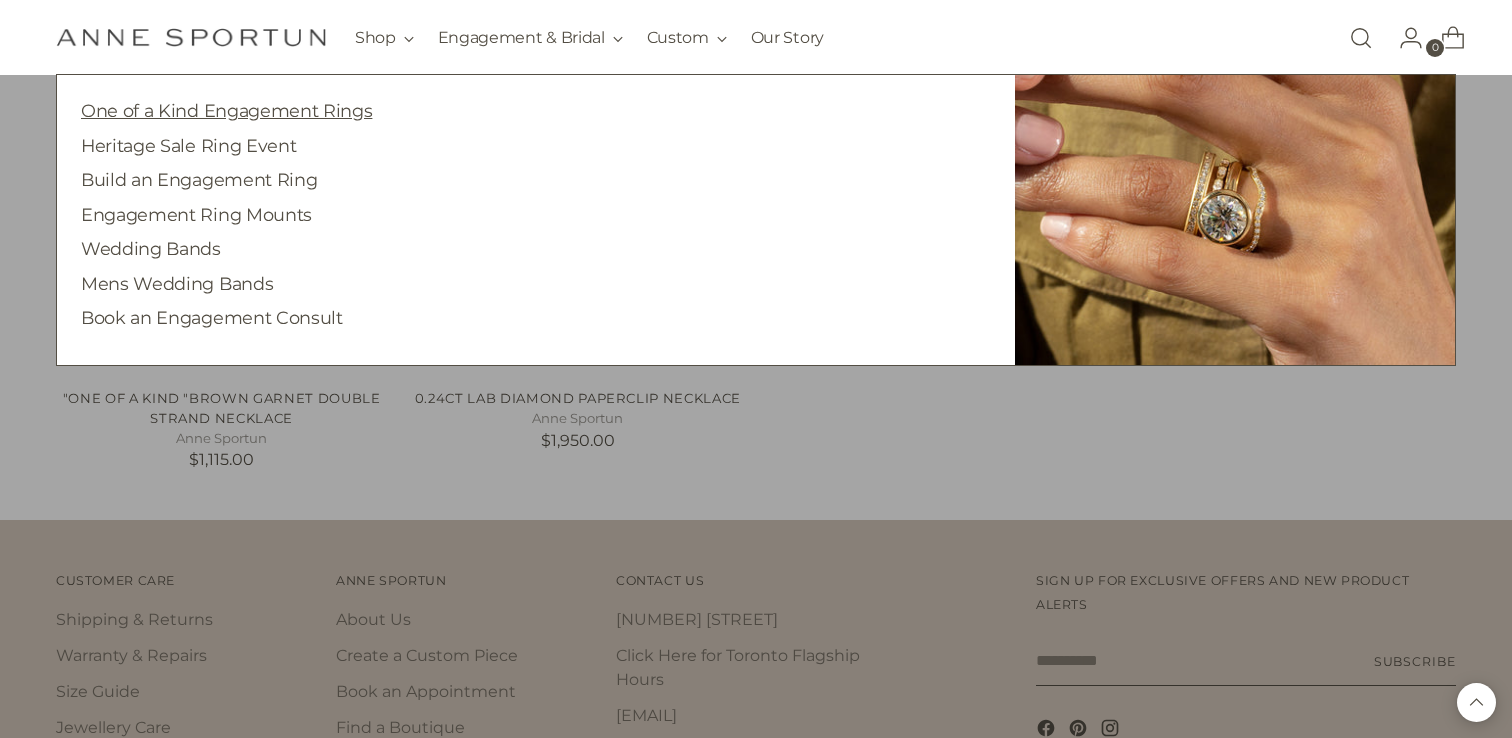 click on "One of a Kind Engagement Rings" at bounding box center (226, 110) 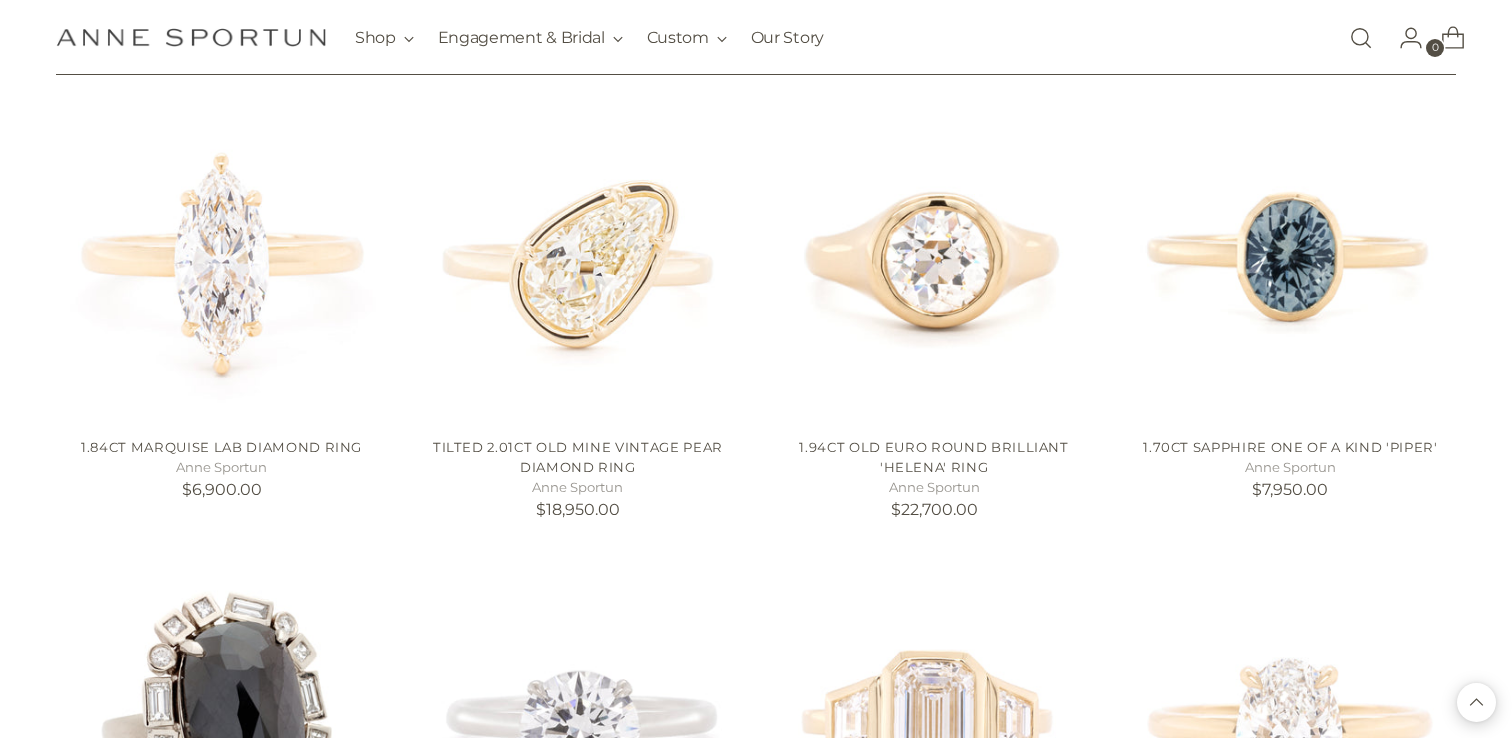 scroll, scrollTop: 1810, scrollLeft: 0, axis: vertical 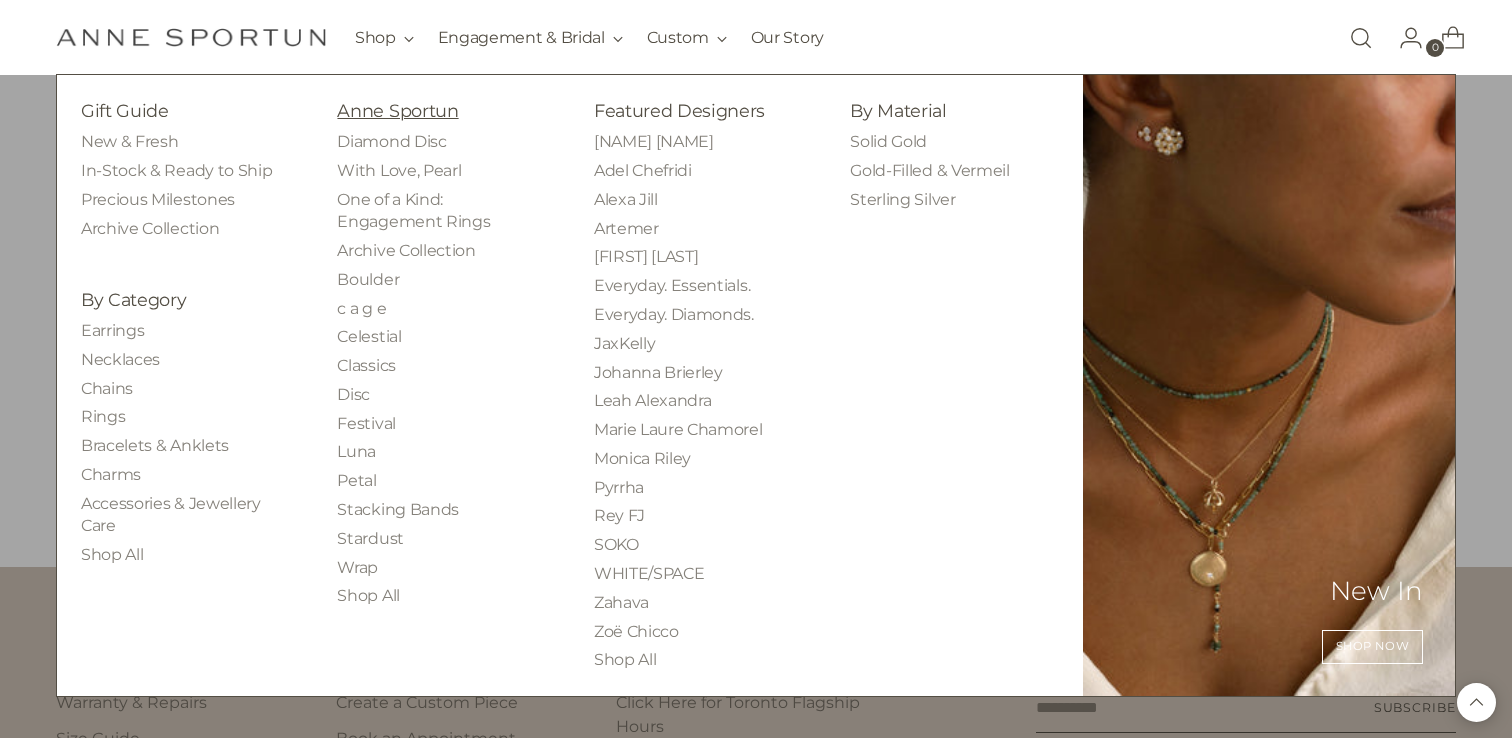 click on "Anne Sportun" at bounding box center [397, 110] 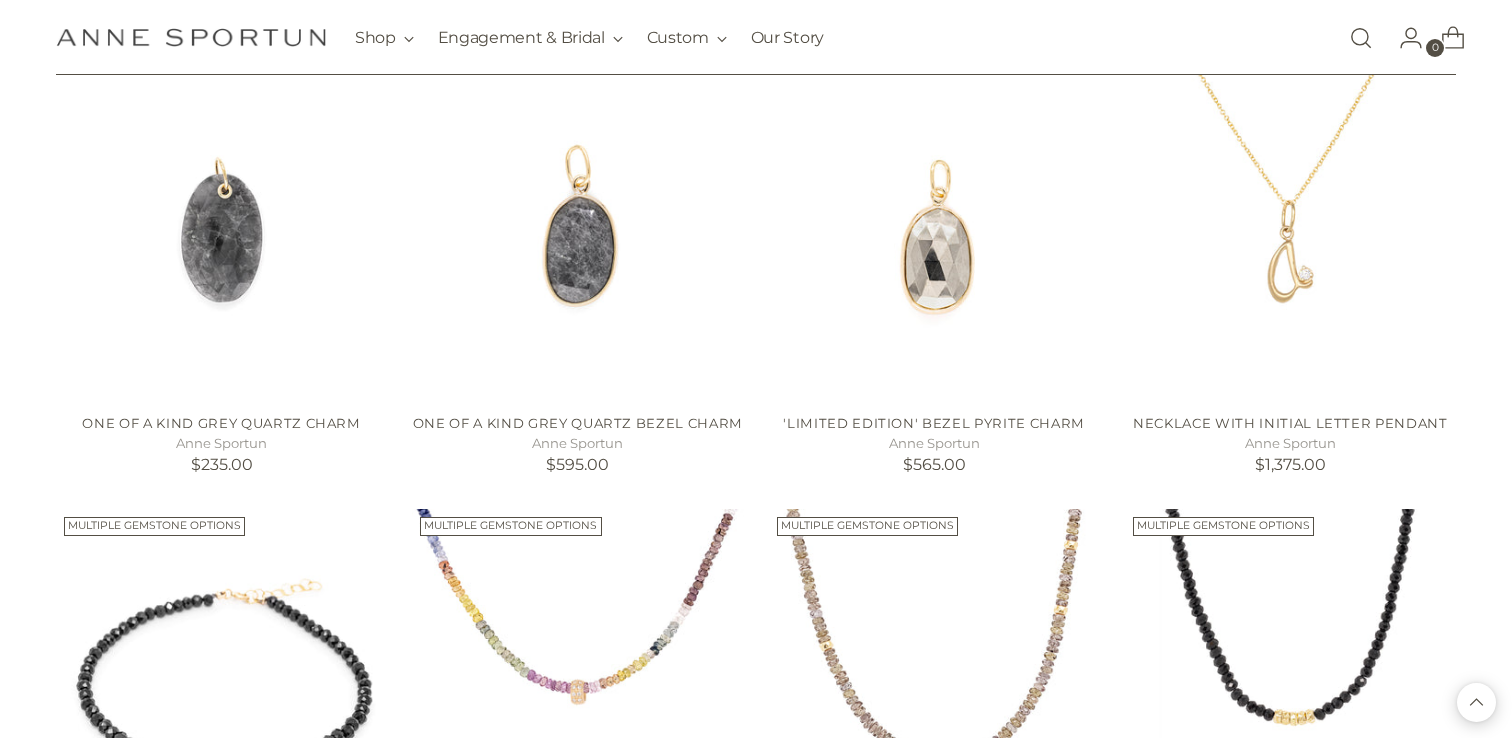 scroll, scrollTop: 877, scrollLeft: 0, axis: vertical 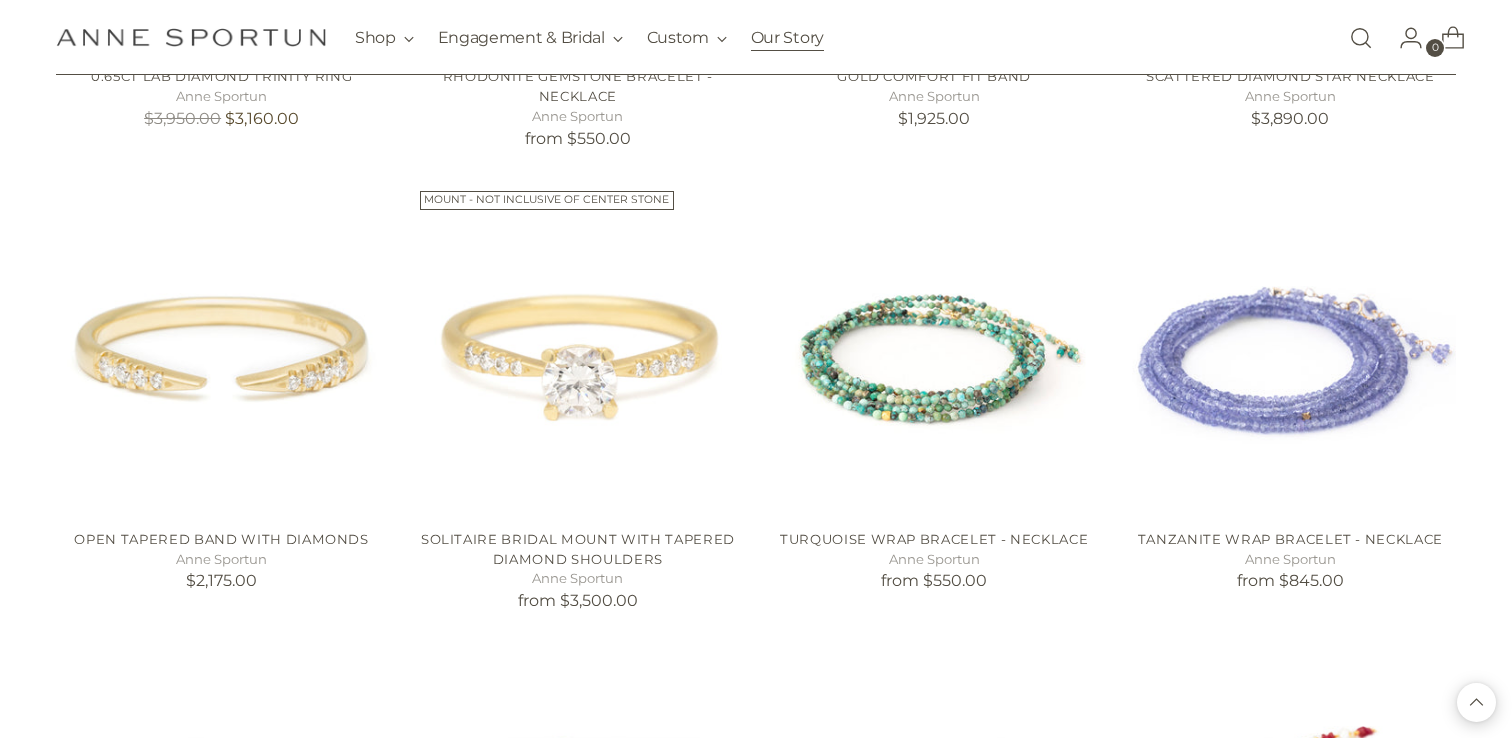 click on "Our Story" at bounding box center [787, 38] 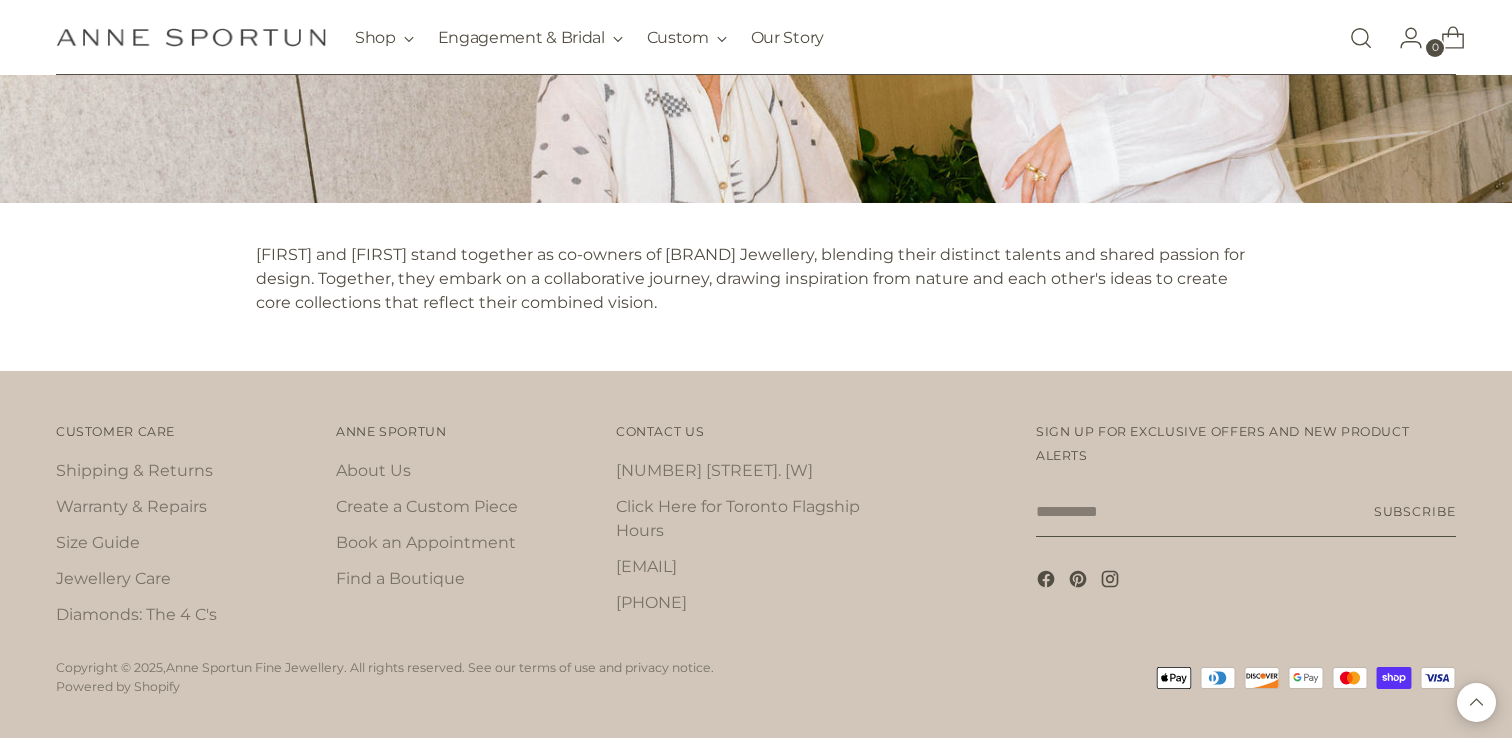 scroll, scrollTop: 2206, scrollLeft: 0, axis: vertical 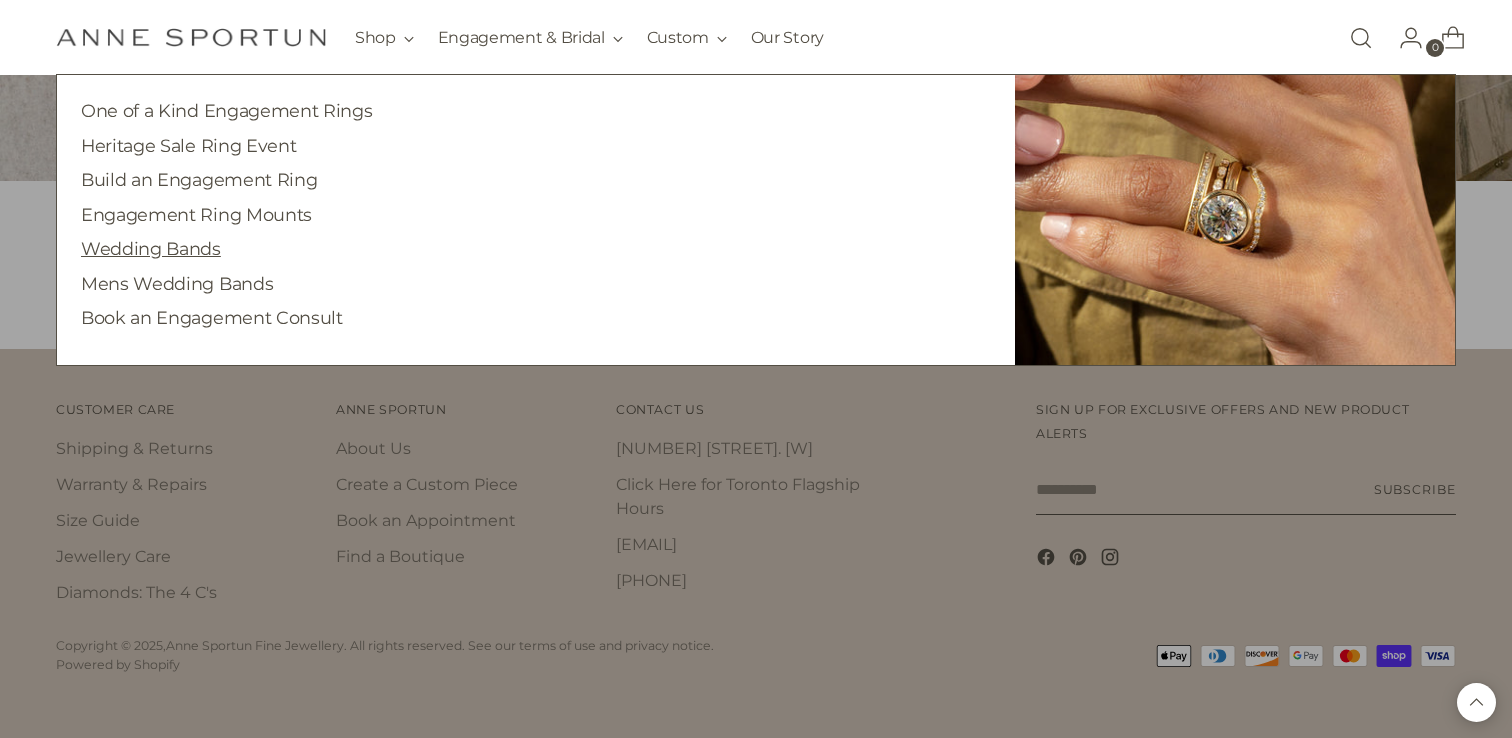 click on "Wedding Bands" at bounding box center [151, 248] 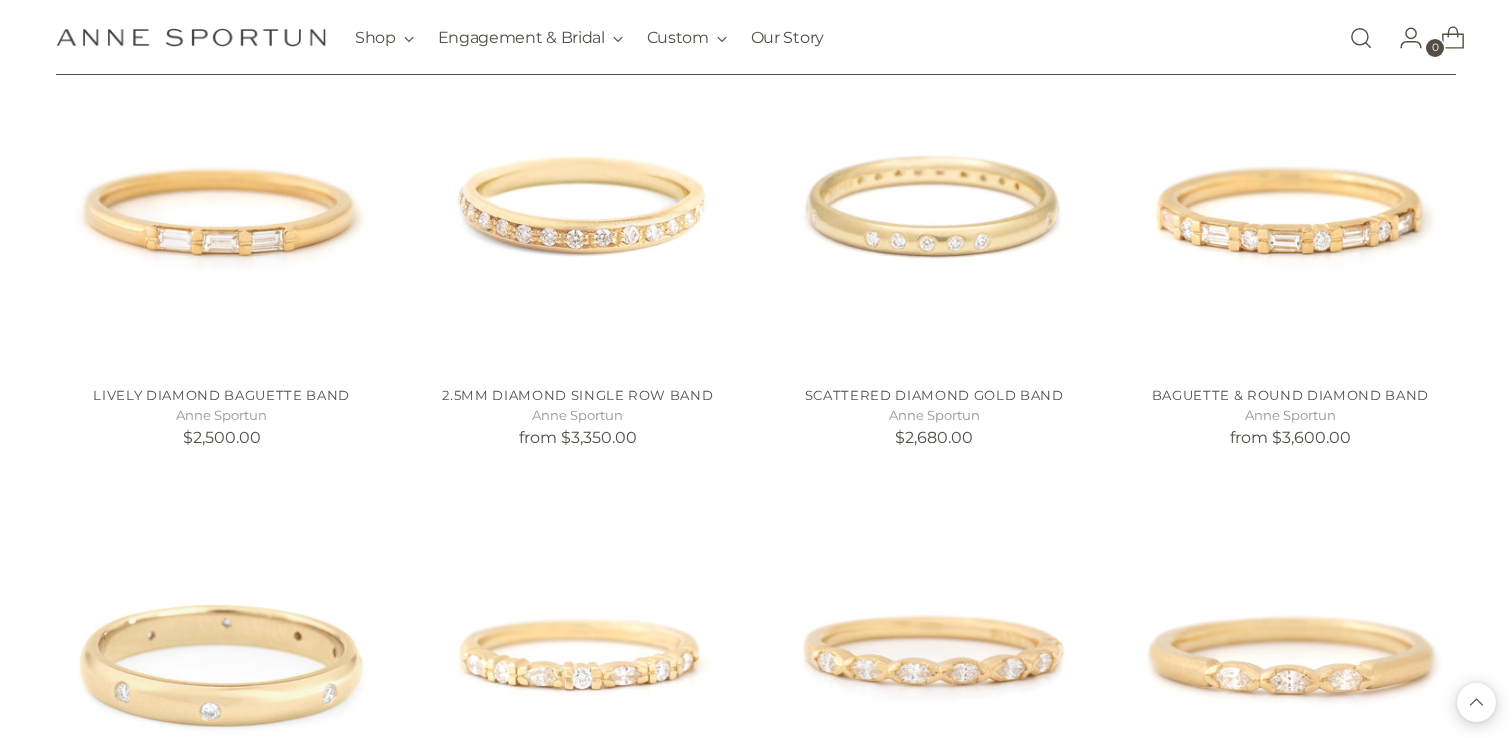 scroll, scrollTop: 1795, scrollLeft: 0, axis: vertical 